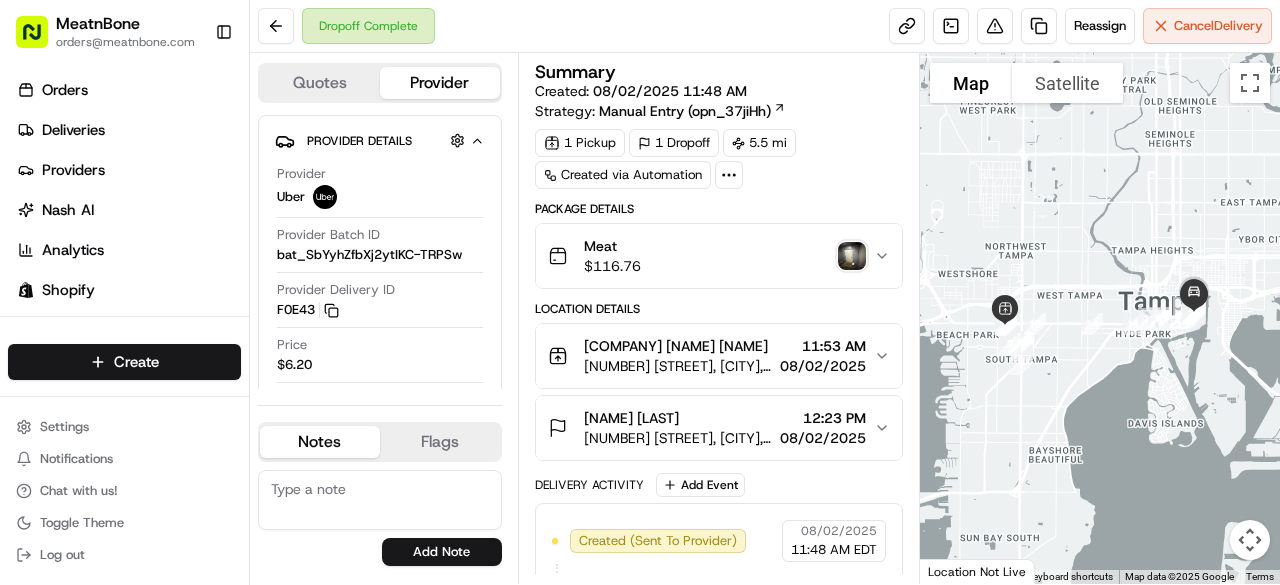 scroll, scrollTop: 0, scrollLeft: 0, axis: both 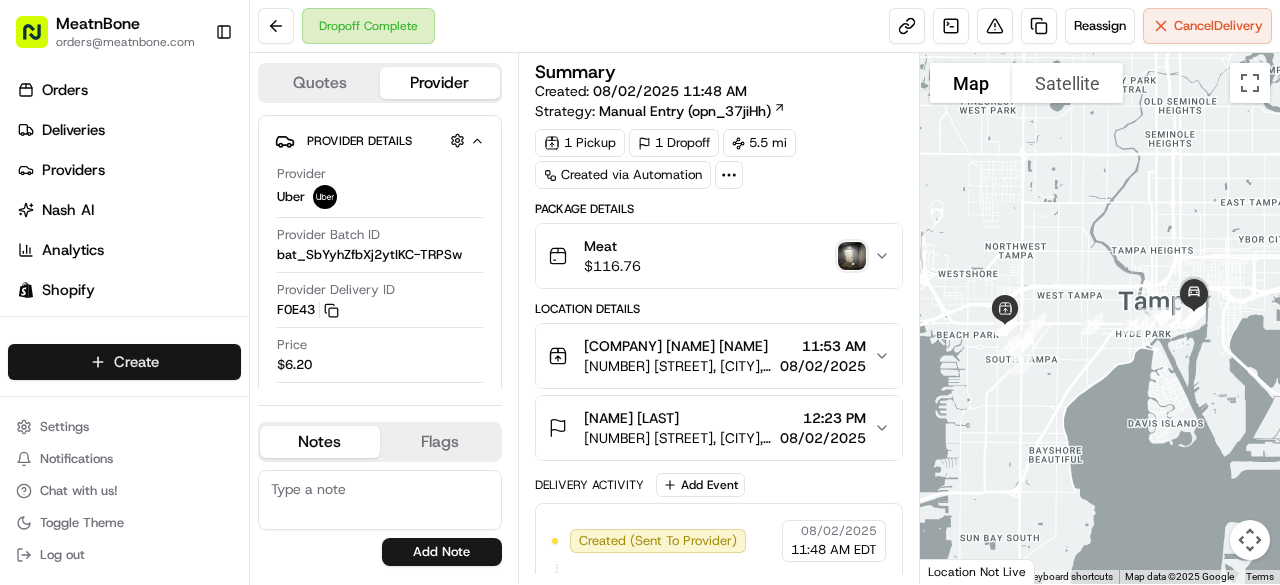 click on "Provider Uber Provider Batch ID bat_SbYyhZfbXj2ytIKC-TRPSw Provider Delivery ID F0E43 Copy del_mghgBf2DScS7C1Uav08OQw F0E43 Price $6.20 Customer Support Driver Details Hidden ( 4 ) Name [NAME] [INITIAL] Pickup Phone Number +1 [PHONE] ext. [NUMBER] Dropoff Phone Number +1 [PHONE] Notes From Driver En la puerta Tip $0.00 Type car Make Volkswagen Model Jetta Color white License Plate Number **[PLATE] Notes Flags [USER]@[DOMAIN].com [USER]@[DOMAIN].com" at bounding box center [640, 292] 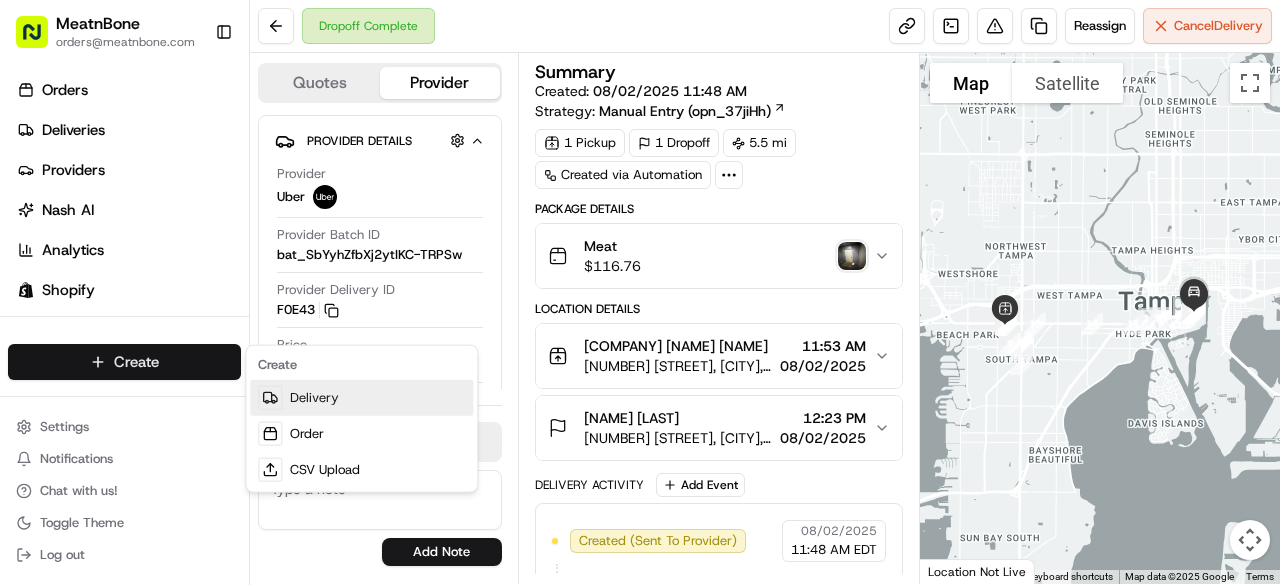 click on "Delivery" at bounding box center (361, 398) 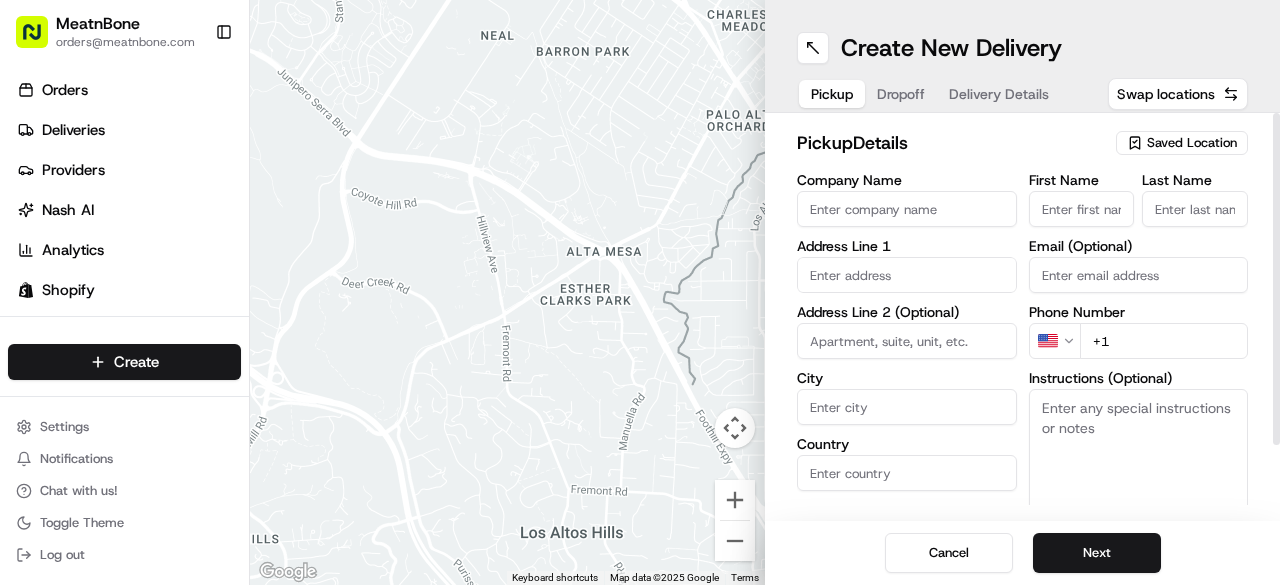 click on "First Name" at bounding box center (1082, 209) 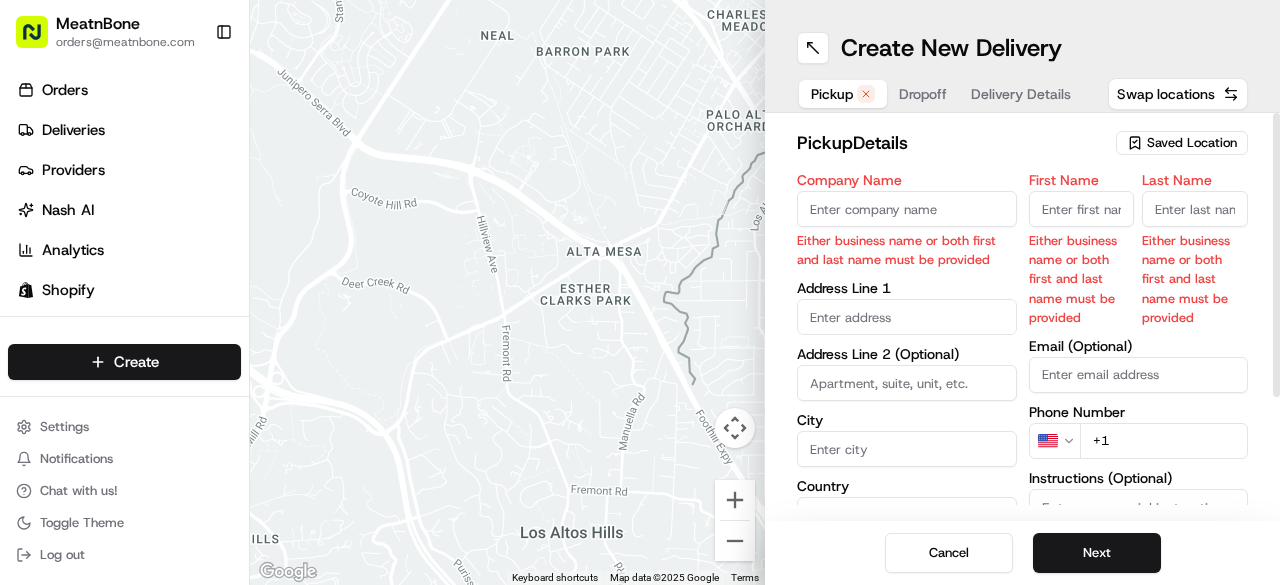 click on "Saved Location" at bounding box center (1192, 143) 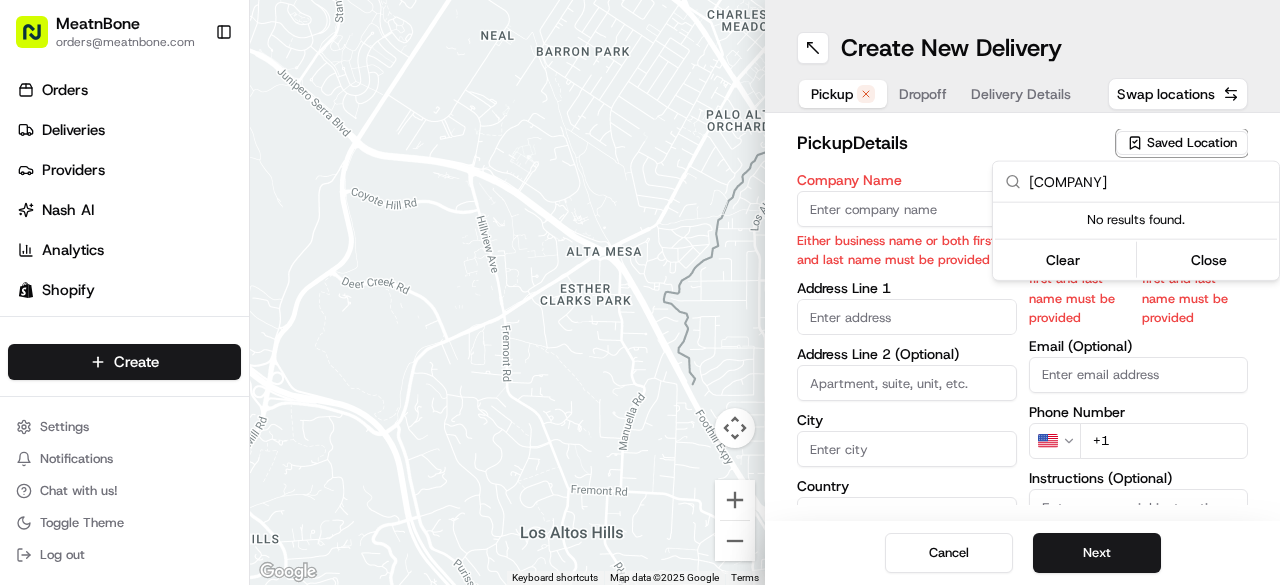 type on "t" 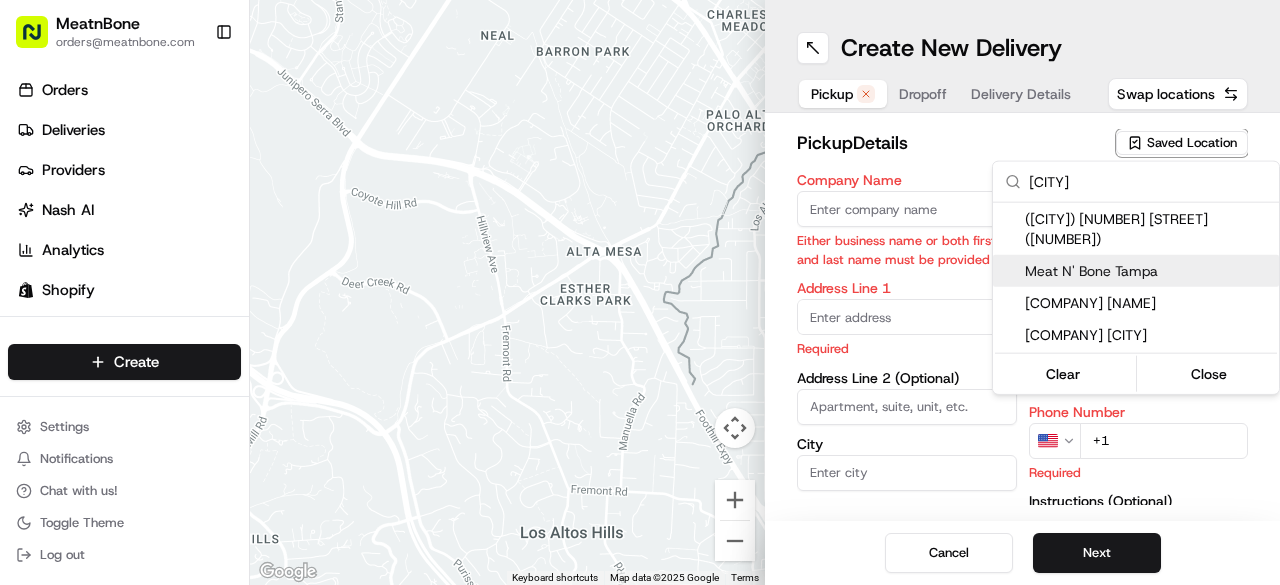 type on "tampa" 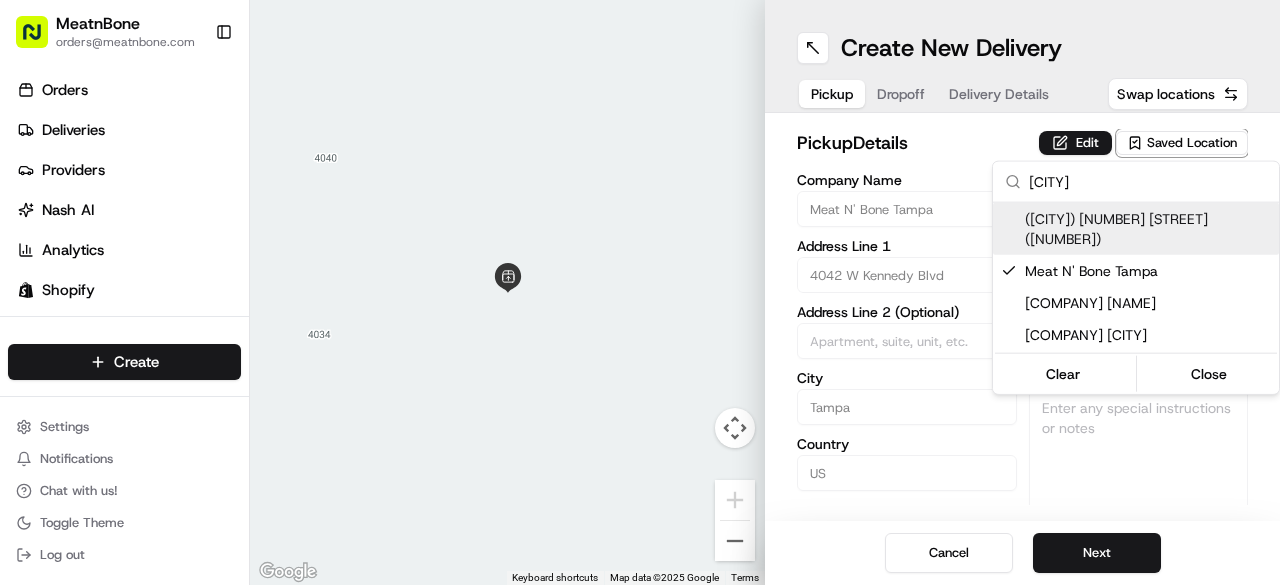 click on "MeatnBone orders@meatnbone.com Toggle Sidebar Orders Deliveries Providers Nash AI Analytics Shopify Favorites Main Menu Members & Organization Organization Users Roles Preferences Customization Tracking Orchestration Automations Dispatch Strategy Locations Pickup Locations Dropoff Locations Billing Billing Refund Requests Integrations Notification Triggers Webhooks API Keys Request Logs Create Settings Notifications Chat with us! Toggle Theme Log out To navigate the map with touch gestures double-tap and hold your finger on the map, then drag the map. ← Move left → Move right ↑ Move up ↓ Move down + Zoom in - Zoom out Home Jump left by 75% End Jump right by 75% Page Up Jump up by 75% Page Down Jump down by 75% Keyboard shortcuts Map Data Map data ©2025 Google Map data ©2025 Google 2 m  Click to toggle between metric and imperial units Terms Report a map error Create New Delivery Pickup Dropoff Delivery Details Swap locations pickup  Details  Edit Saved Location Company Name City US" at bounding box center (640, 292) 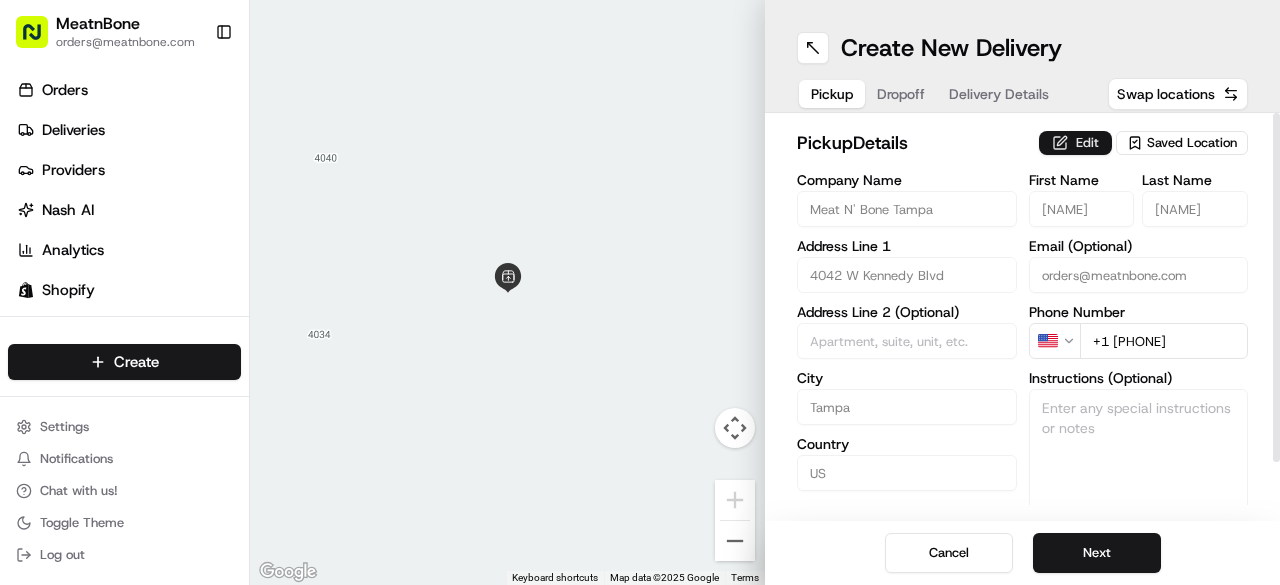 click on "Edit" at bounding box center (1075, 143) 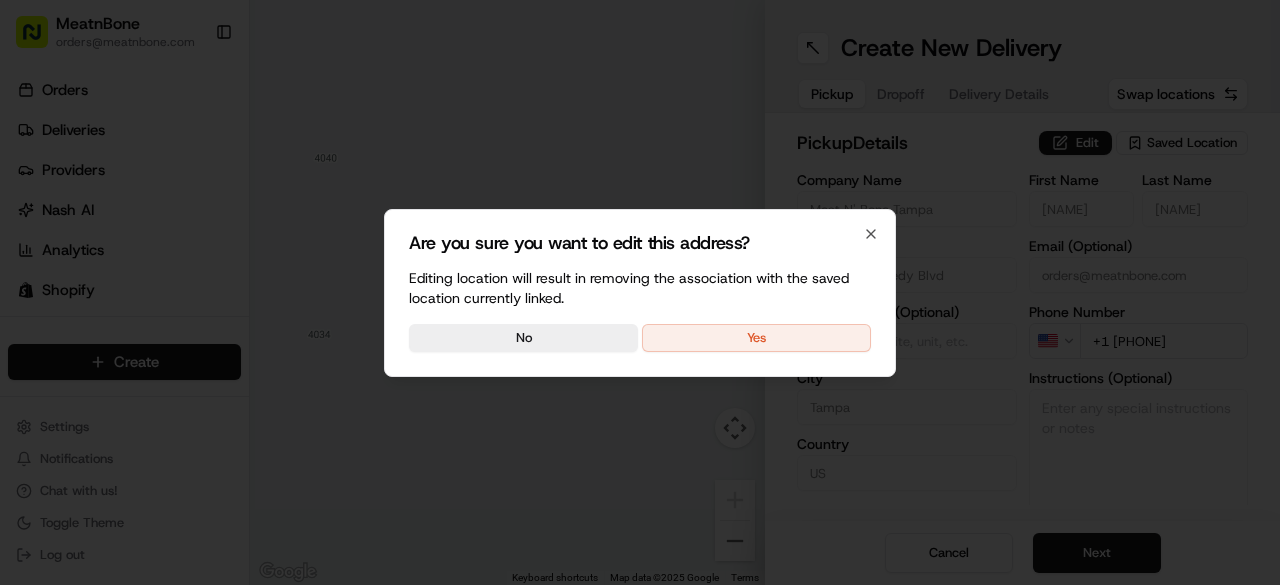 click on "Are you sure you want to edit this address? Editing location will result in removing the association with the saved location currently linked. No Yes Close" at bounding box center [640, 293] 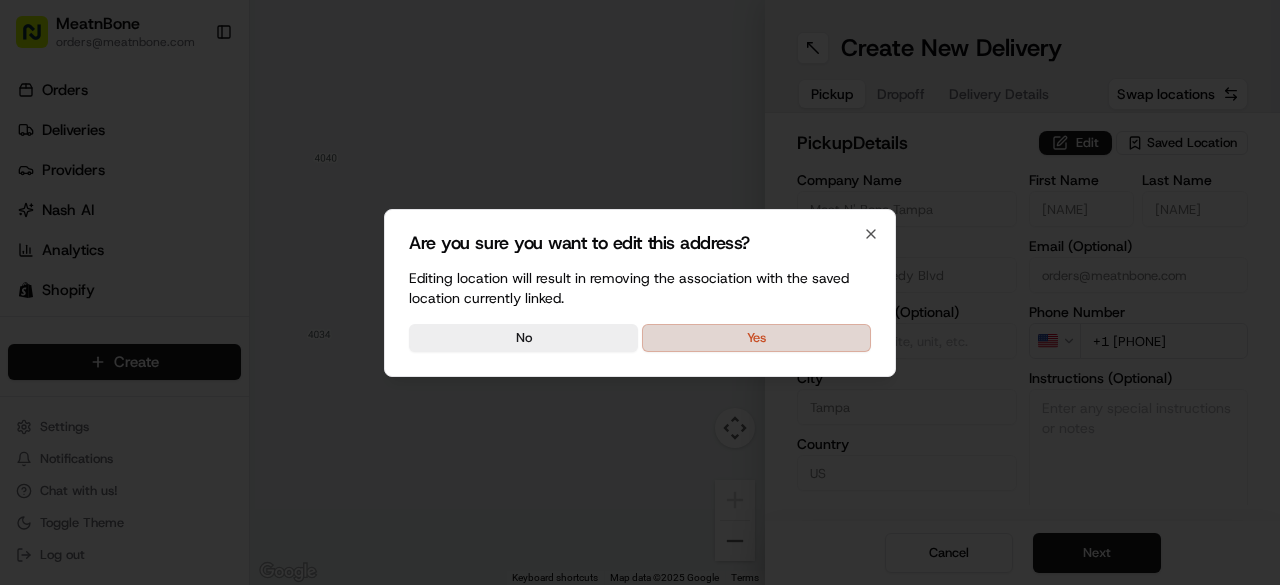 click on "Yes" at bounding box center (756, 338) 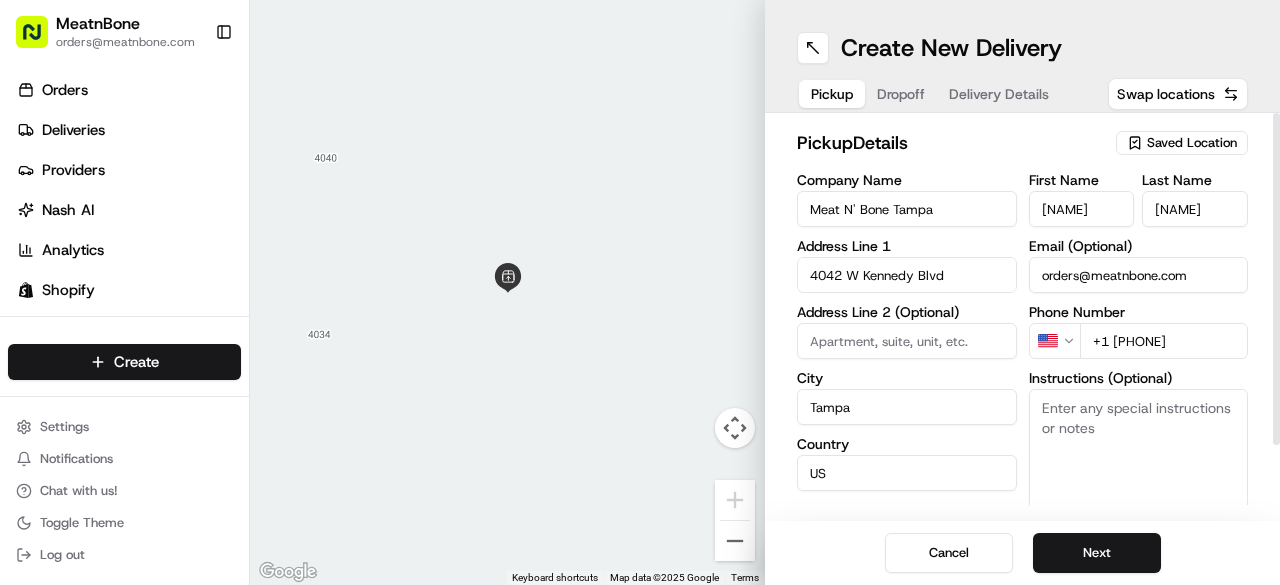 click on "Miguel" at bounding box center [1082, 209] 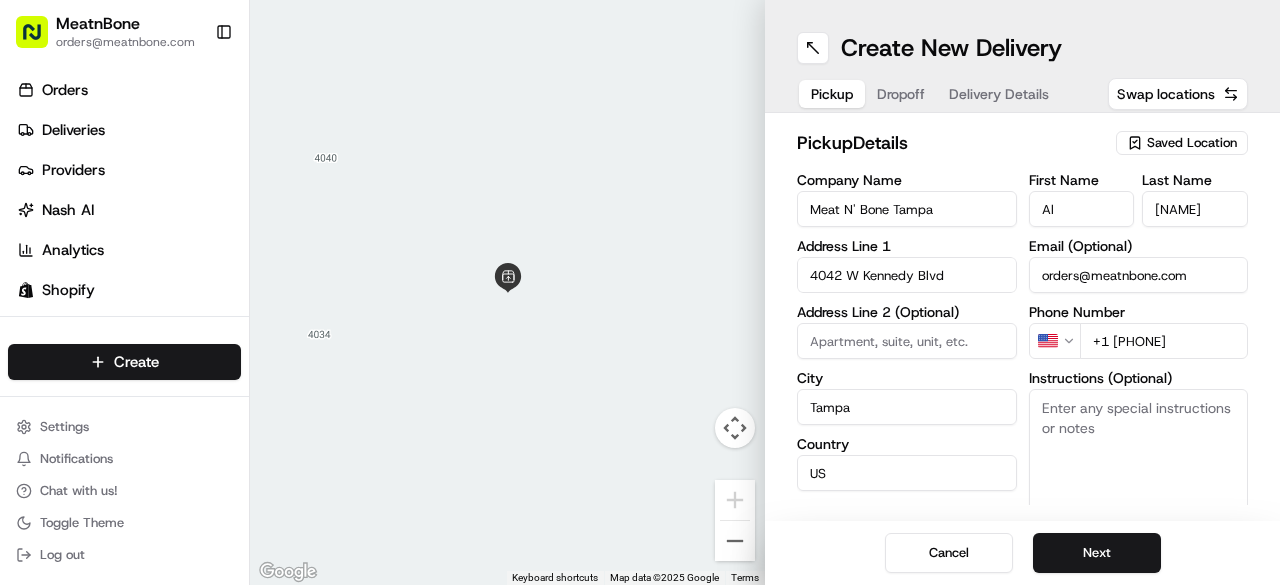 type on "Alfredo" 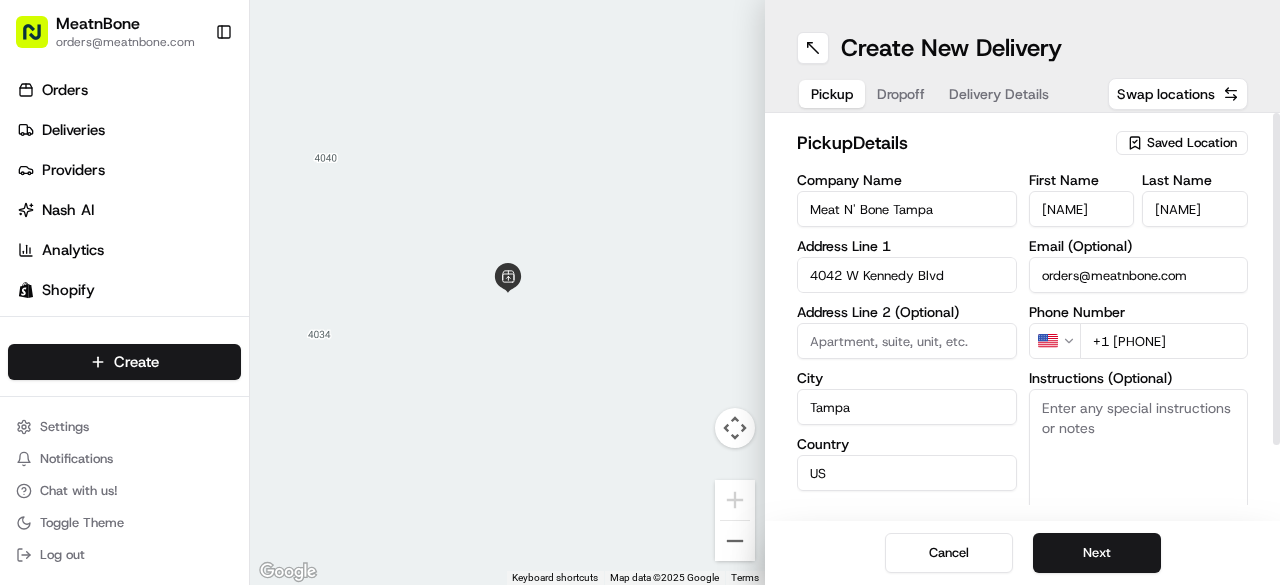 click on "Manzanero" at bounding box center [1195, 209] 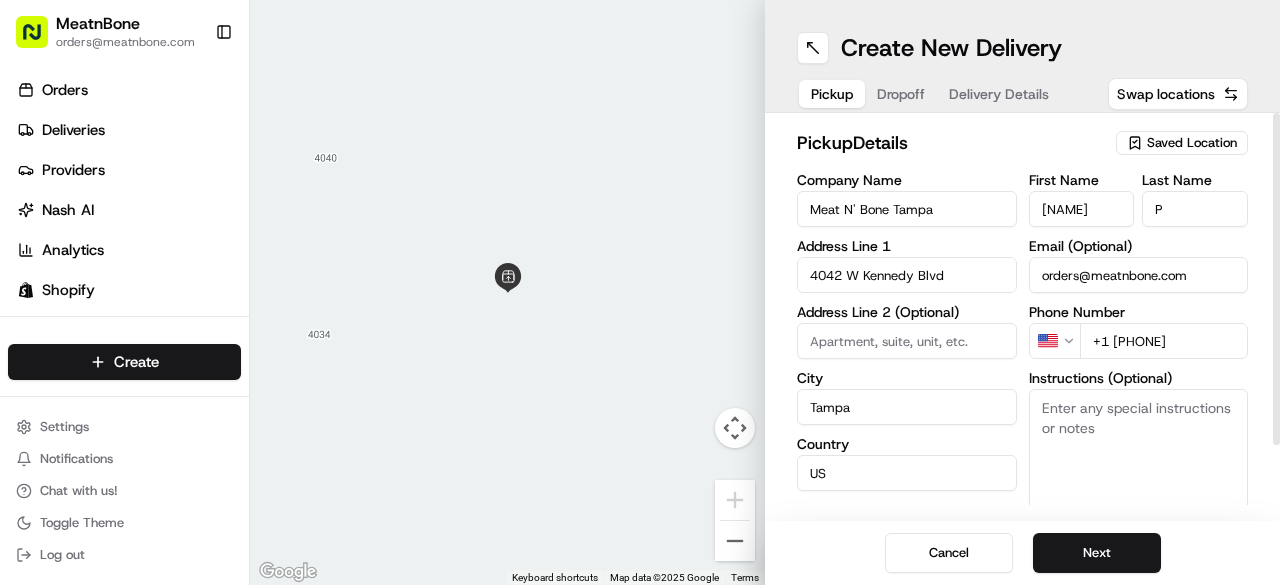 type on "P" 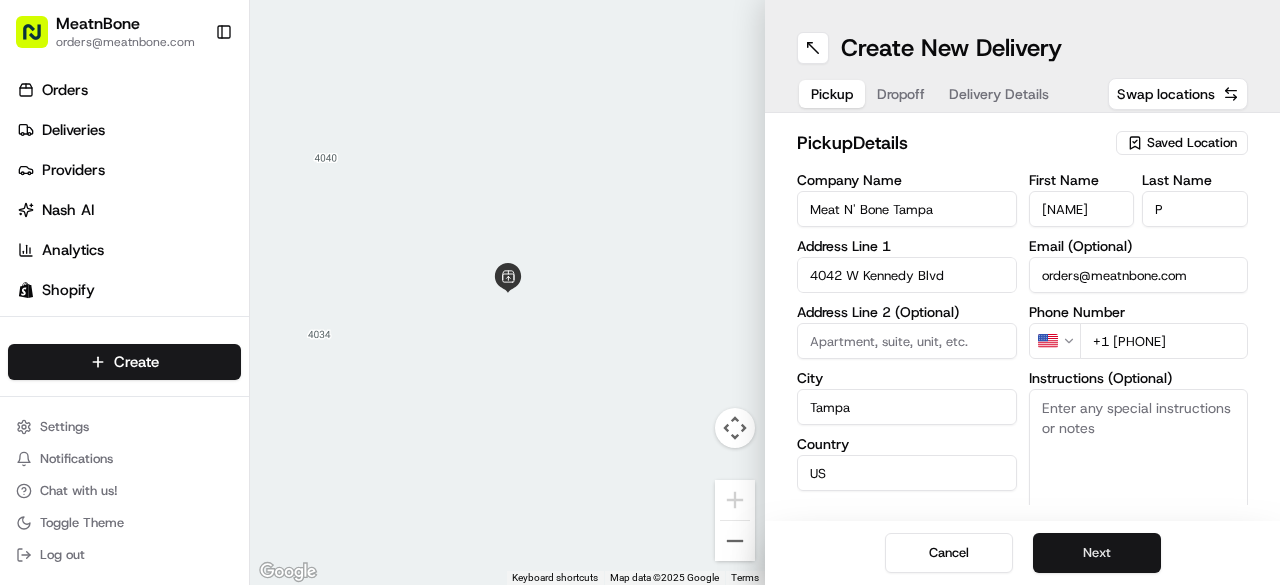 click on "Next" at bounding box center (1097, 553) 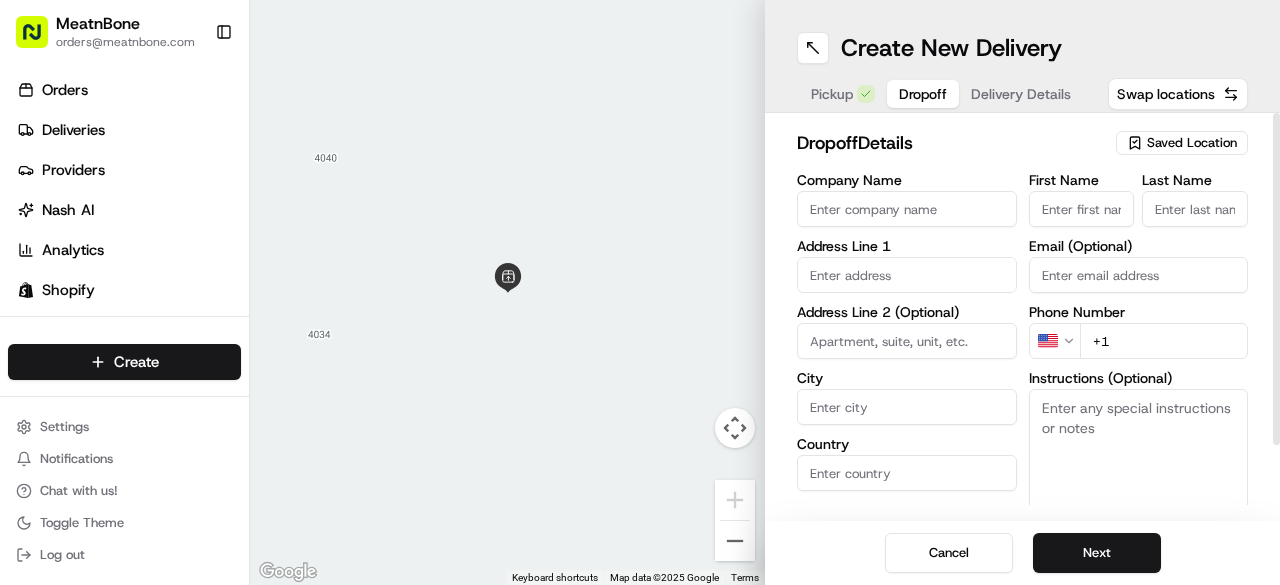 click on "First Name" at bounding box center [1082, 209] 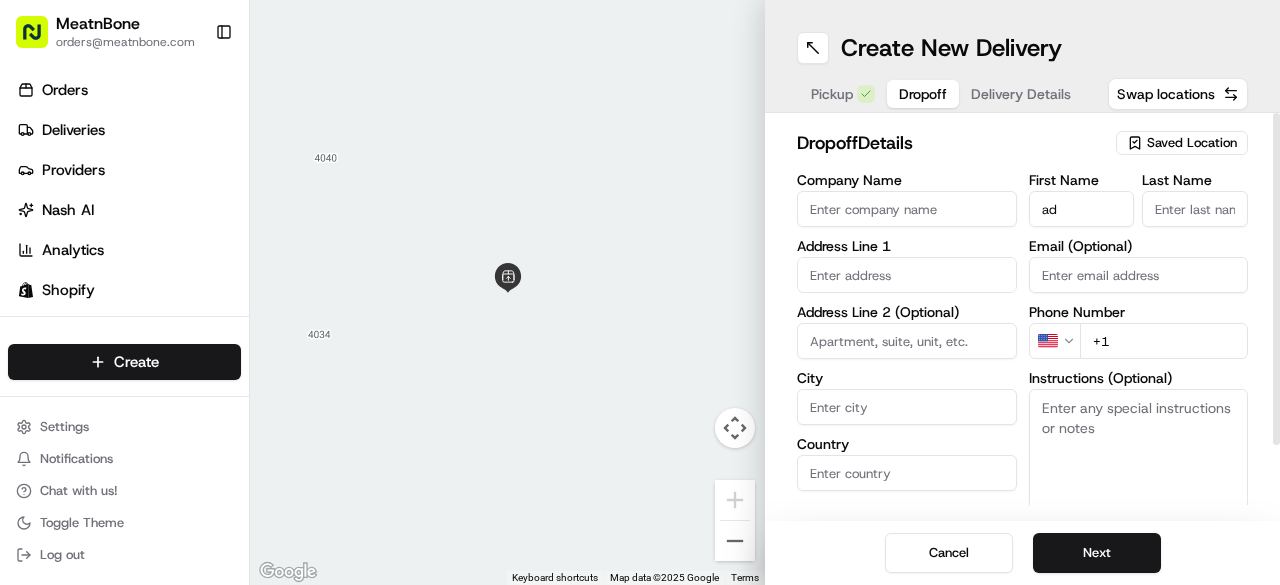 type on "a" 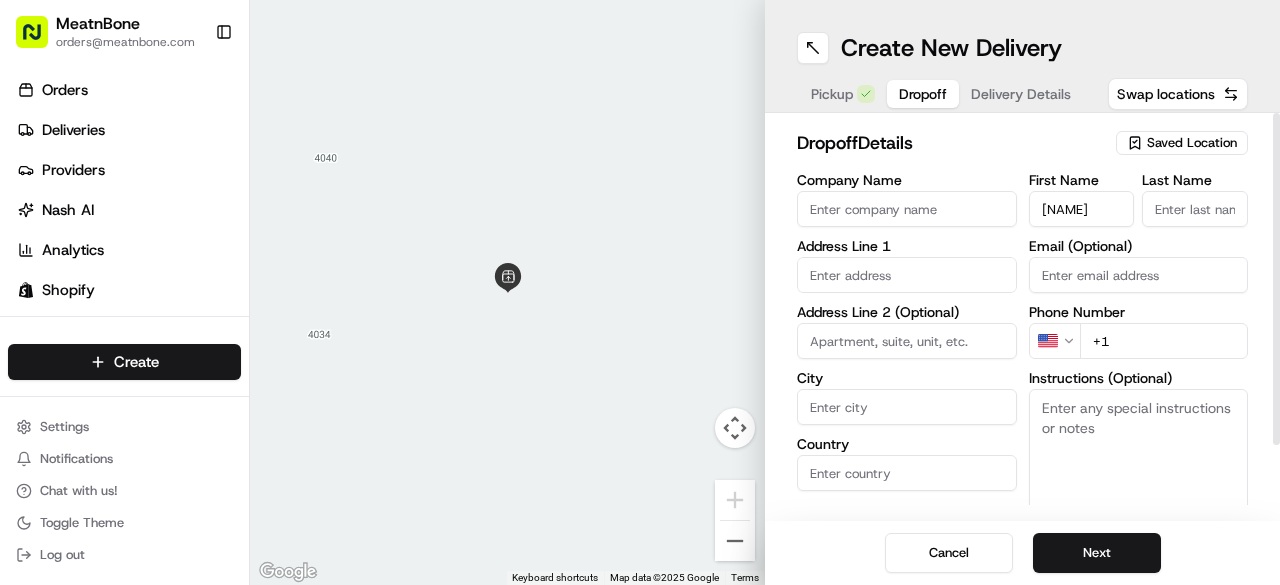 type on "Adam" 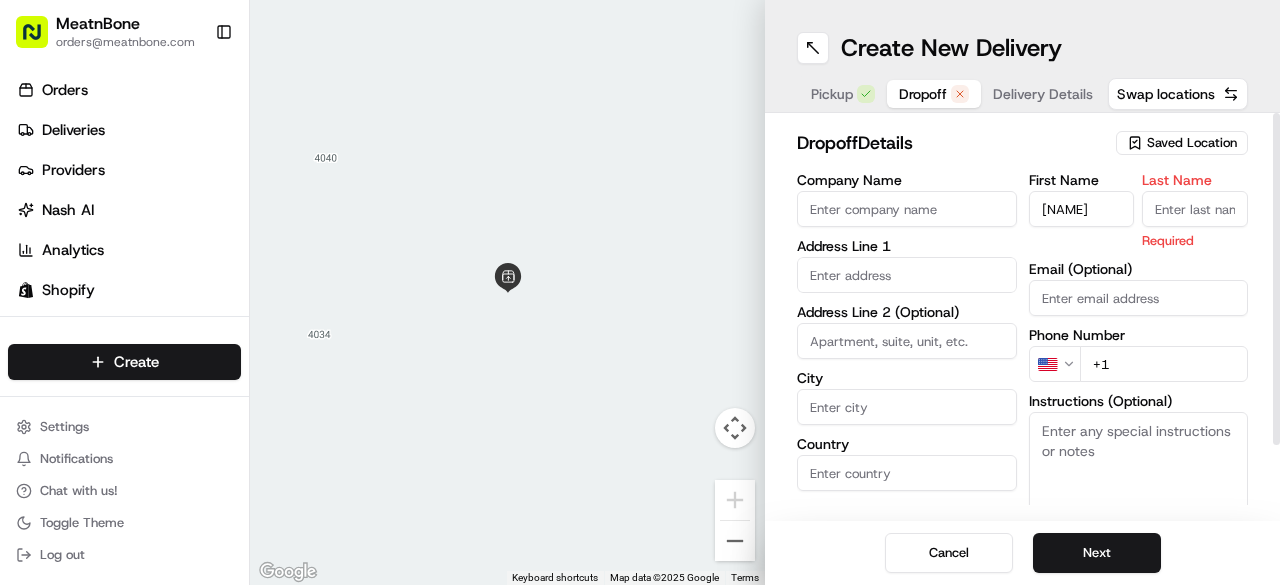 click on "Last Name" at bounding box center (1195, 209) 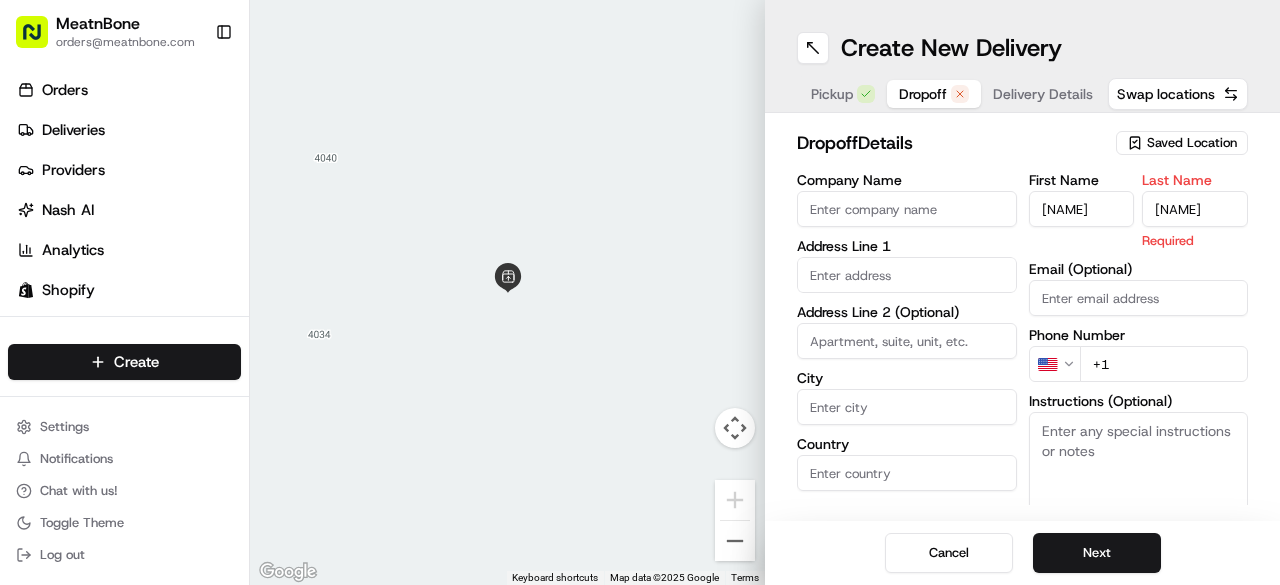 type on "Walko" 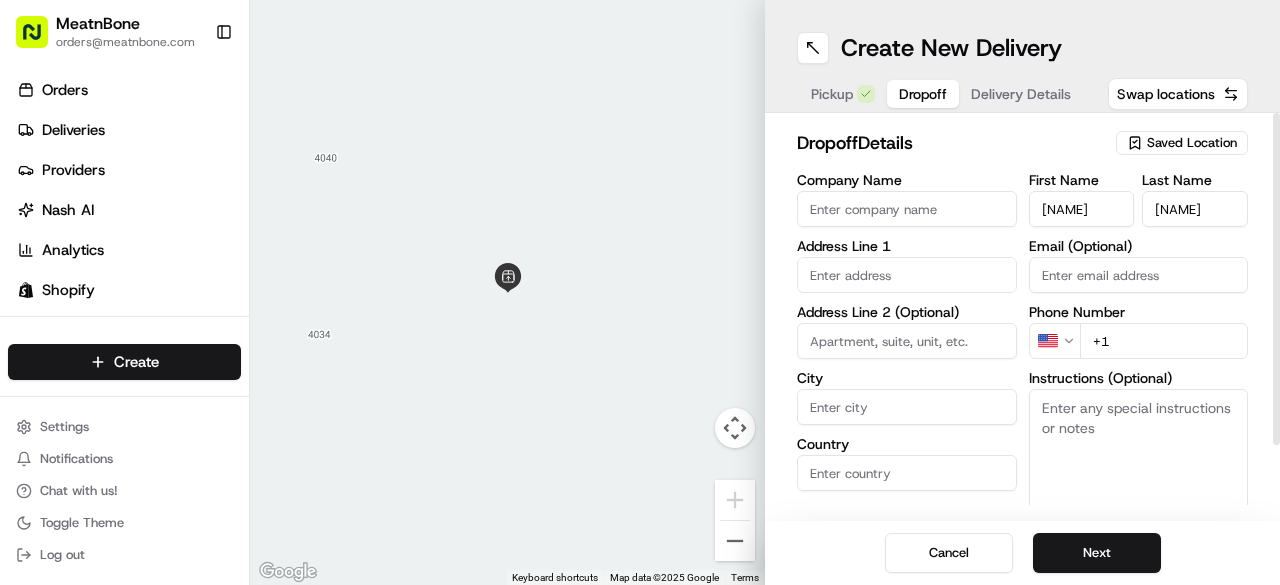 click on "Email (Optional)" at bounding box center (1139, 275) 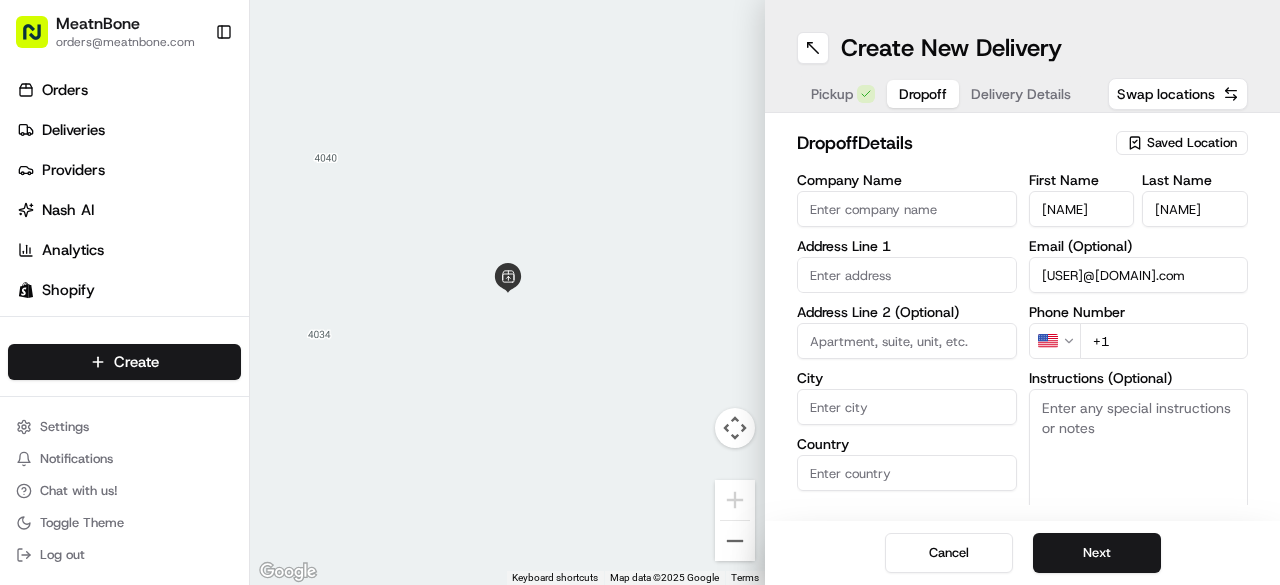 type on "theswellguy23@gmail.com" 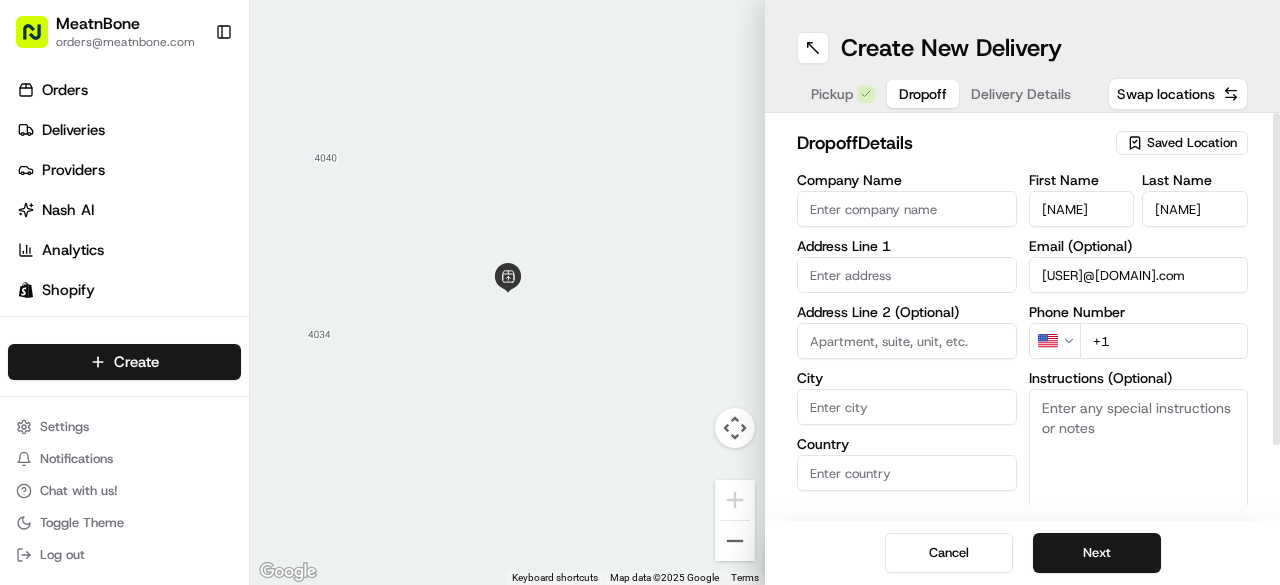 click on "+1" at bounding box center [1164, 341] 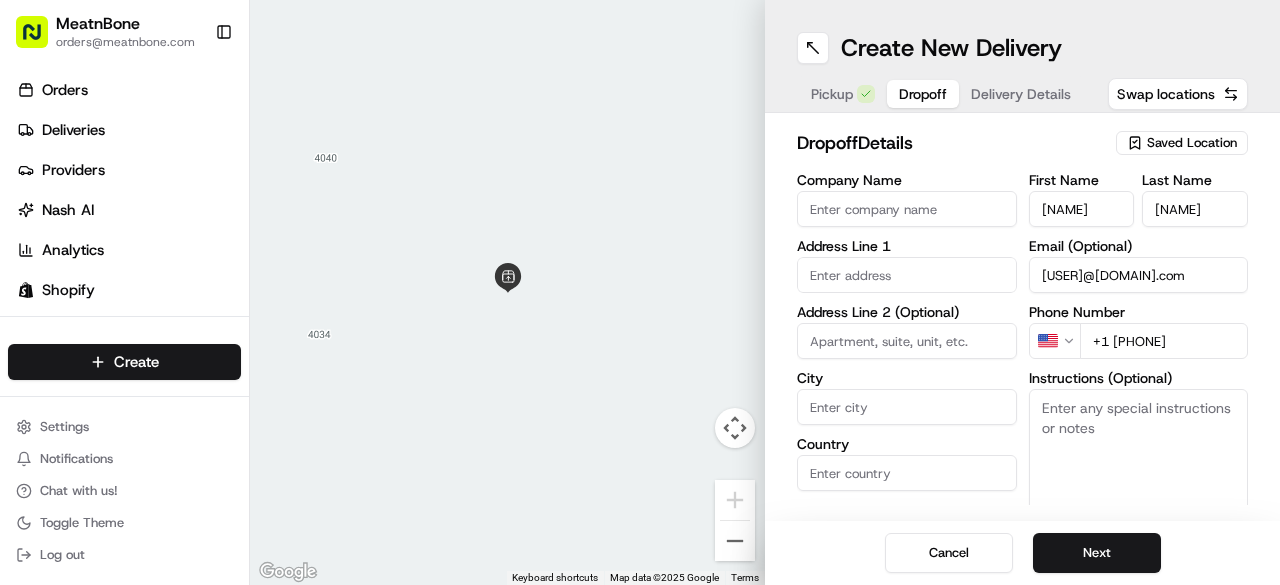 type on "+1 316 990 4738" 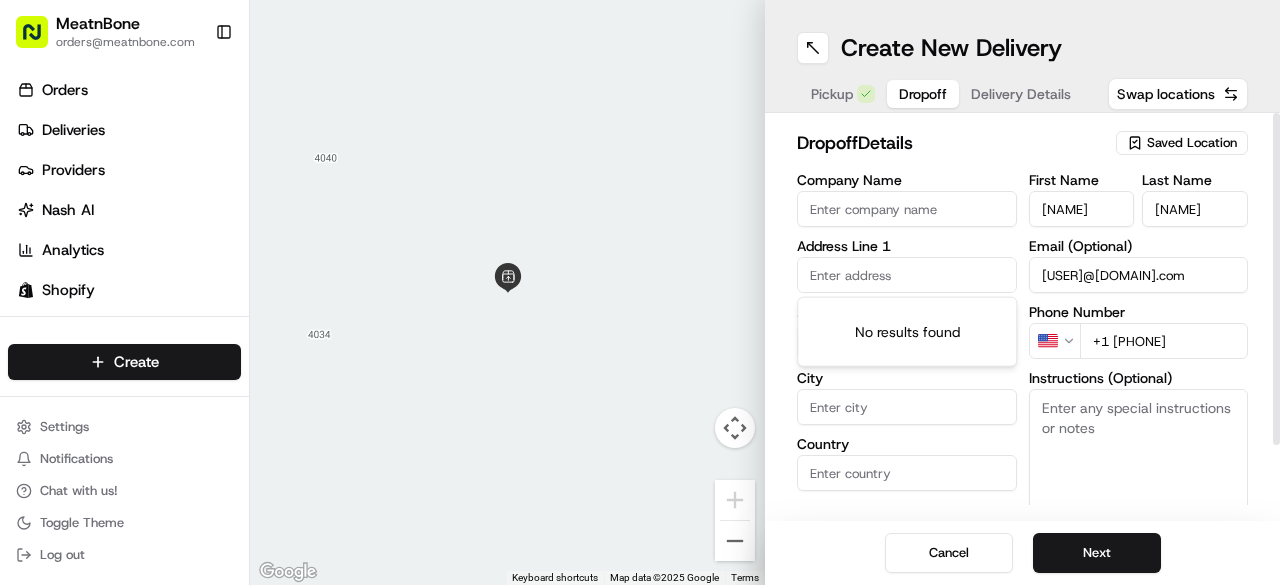 click at bounding box center [907, 275] 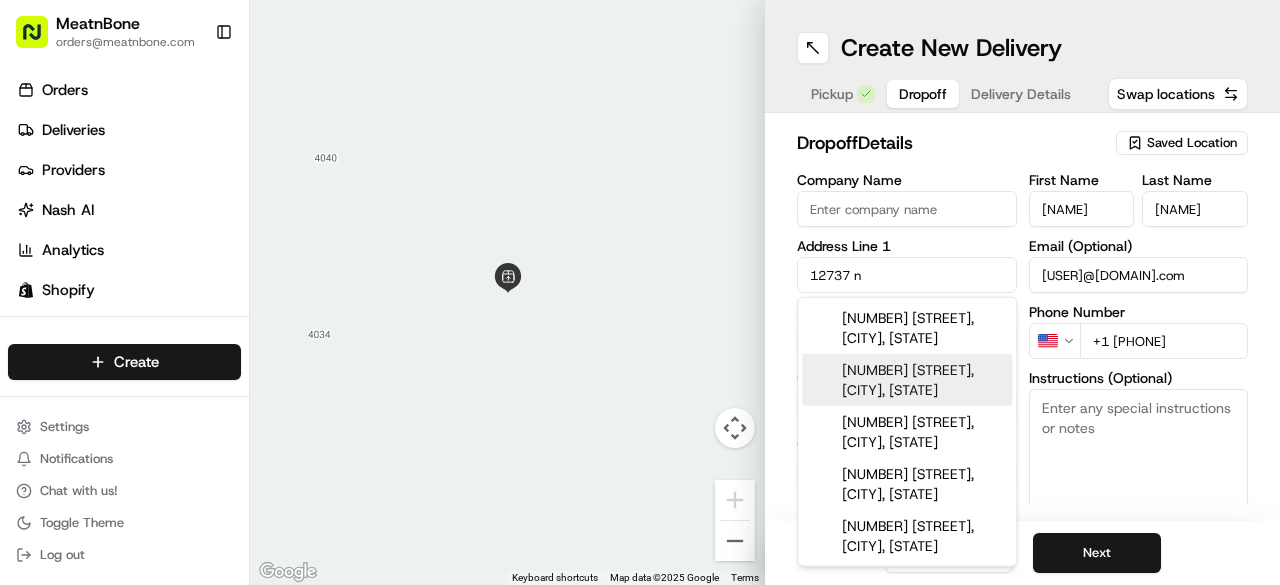 click on "12737 N 17th St, Tampa, FL" at bounding box center [907, 380] 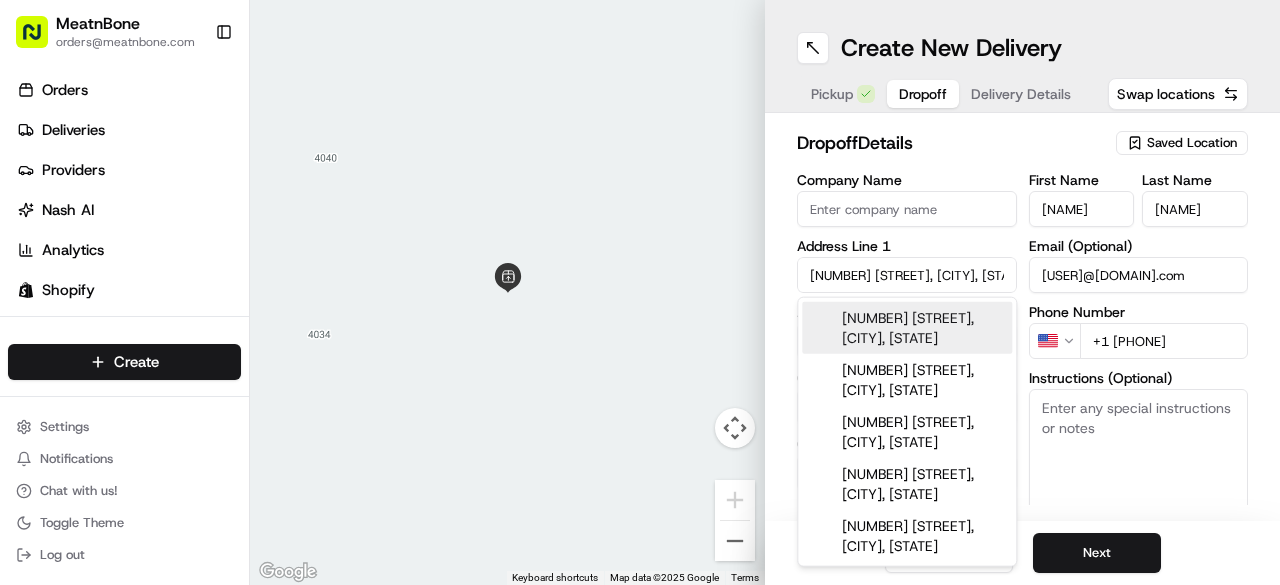 type on "12737 N 17th St, Tampa, FL 33612, USA" 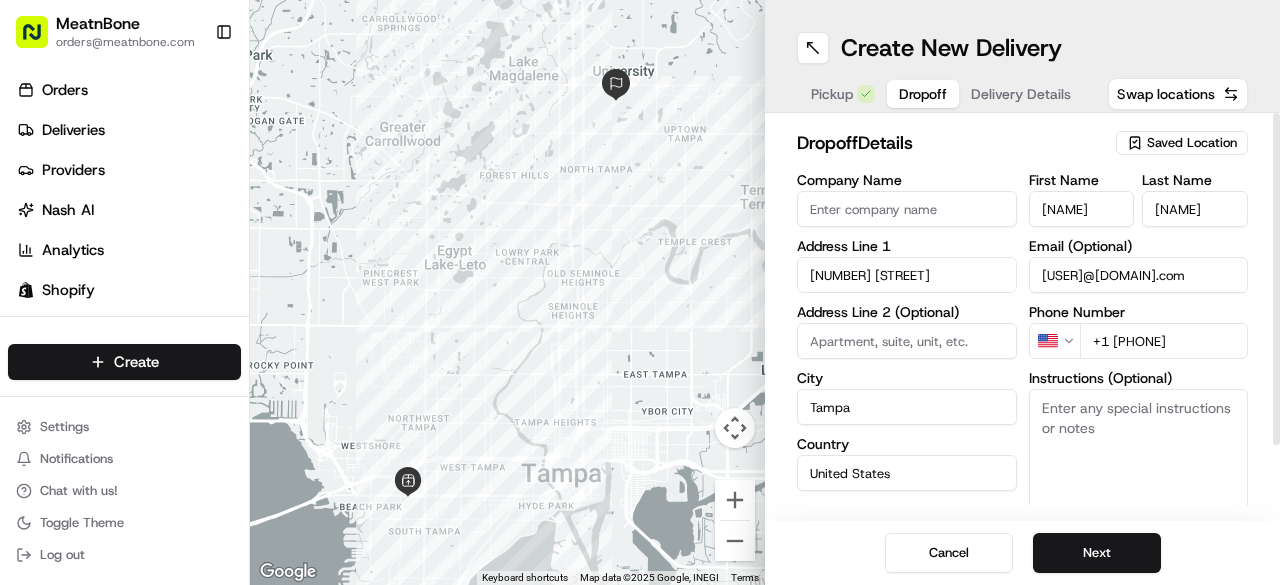 click on "theswellguy23@gmail.com" at bounding box center (1139, 275) 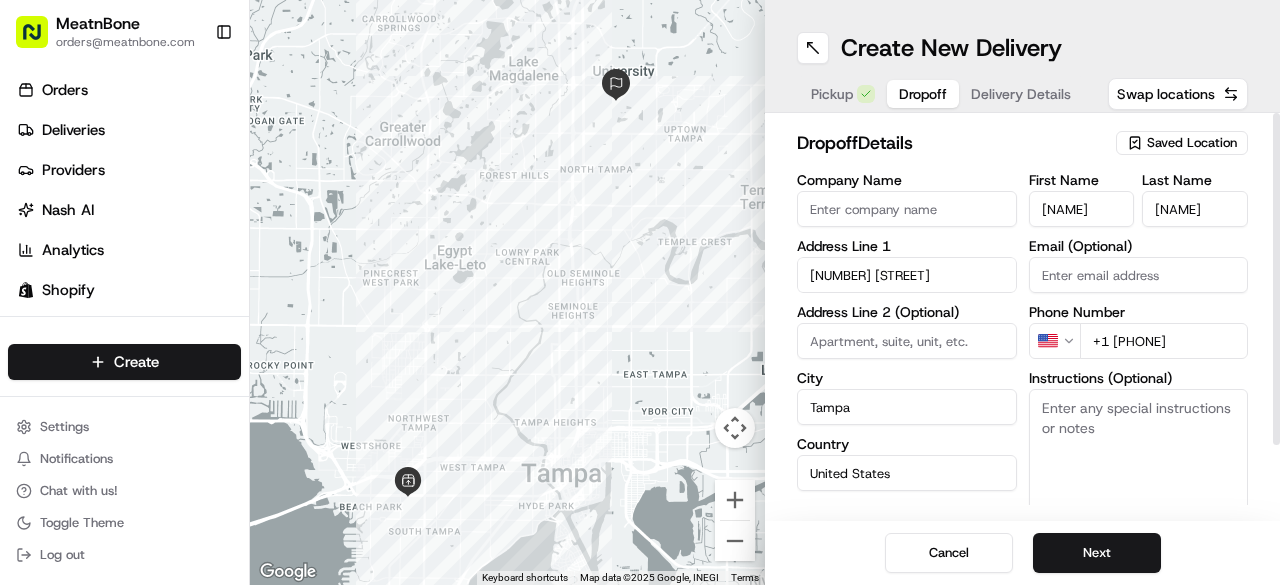 paste on "theswellguy23@gmail.com" 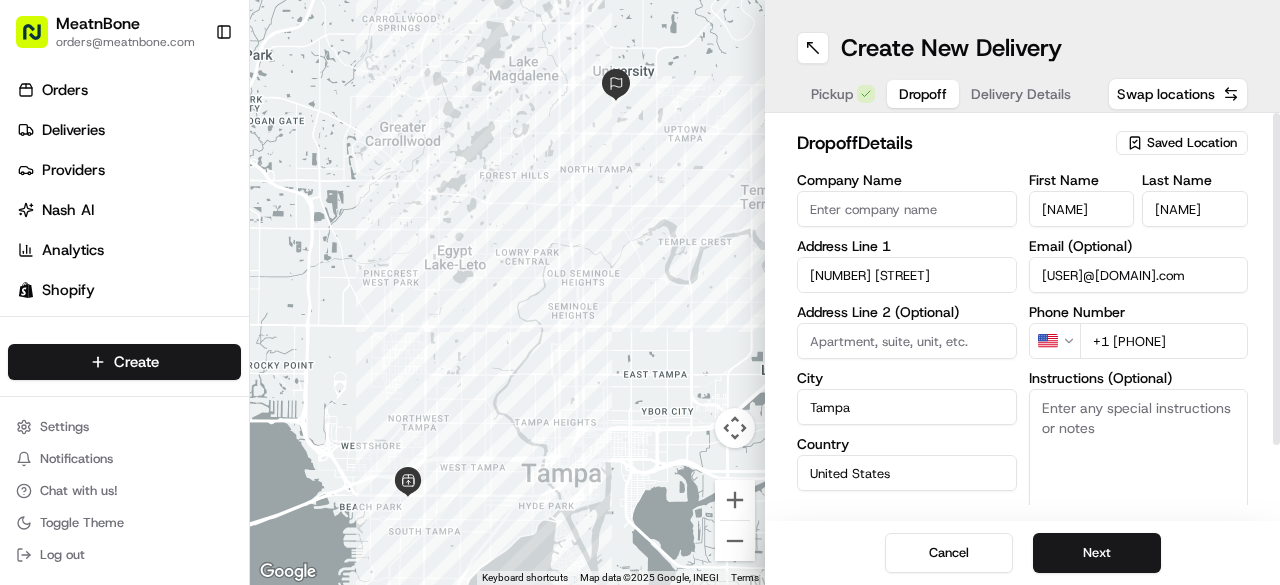 click on "Instructions (Optional)" at bounding box center (1139, 464) 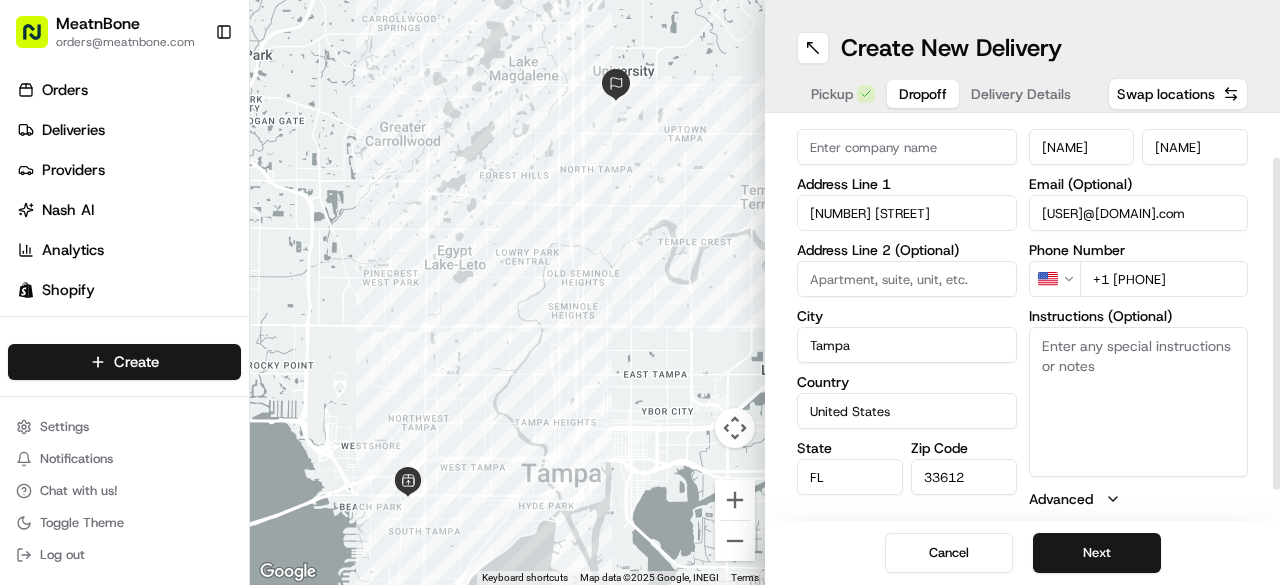 scroll, scrollTop: 87, scrollLeft: 0, axis: vertical 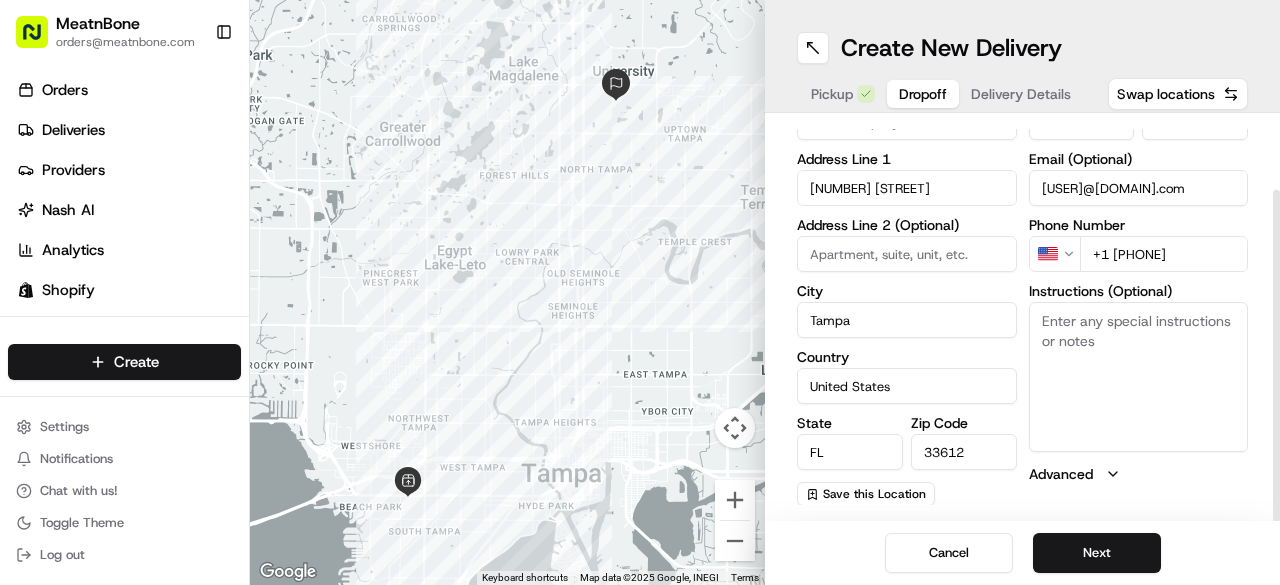 drag, startPoint x: 1276, startPoint y: 246, endPoint x: 1263, endPoint y: 436, distance: 190.44421 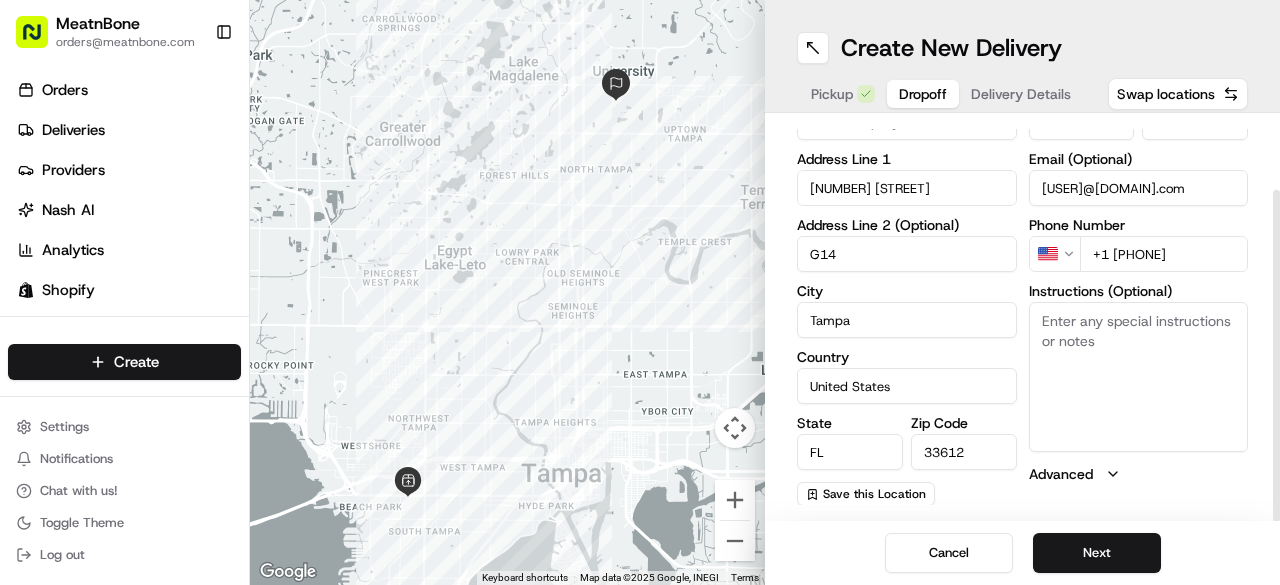 click on "G14" at bounding box center [907, 254] 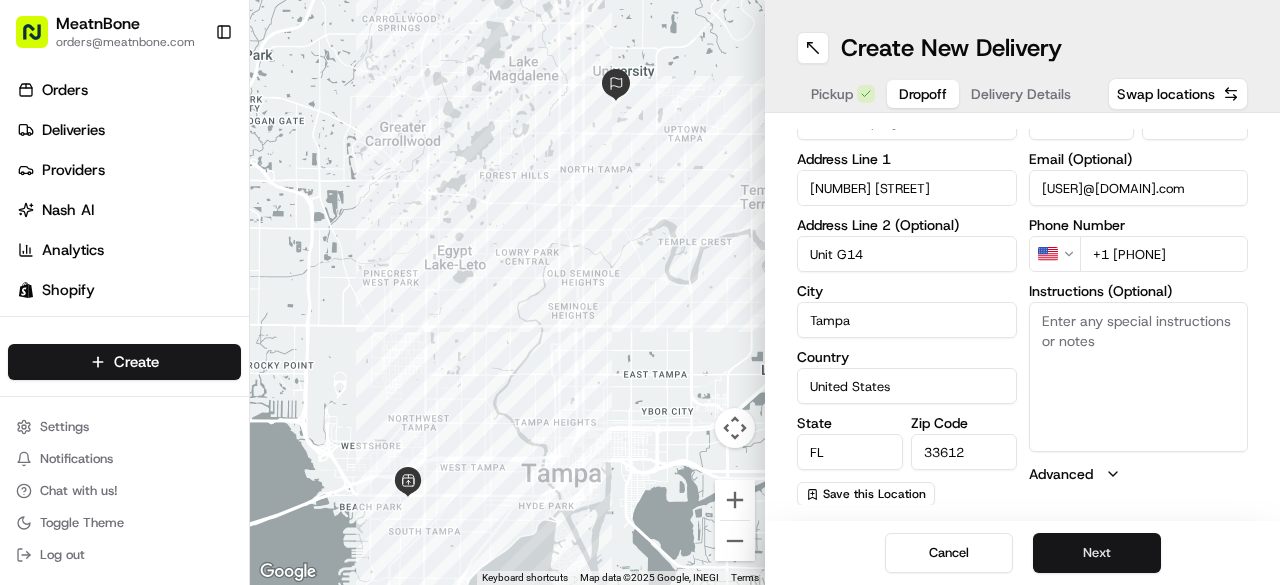 type on "Unit G14" 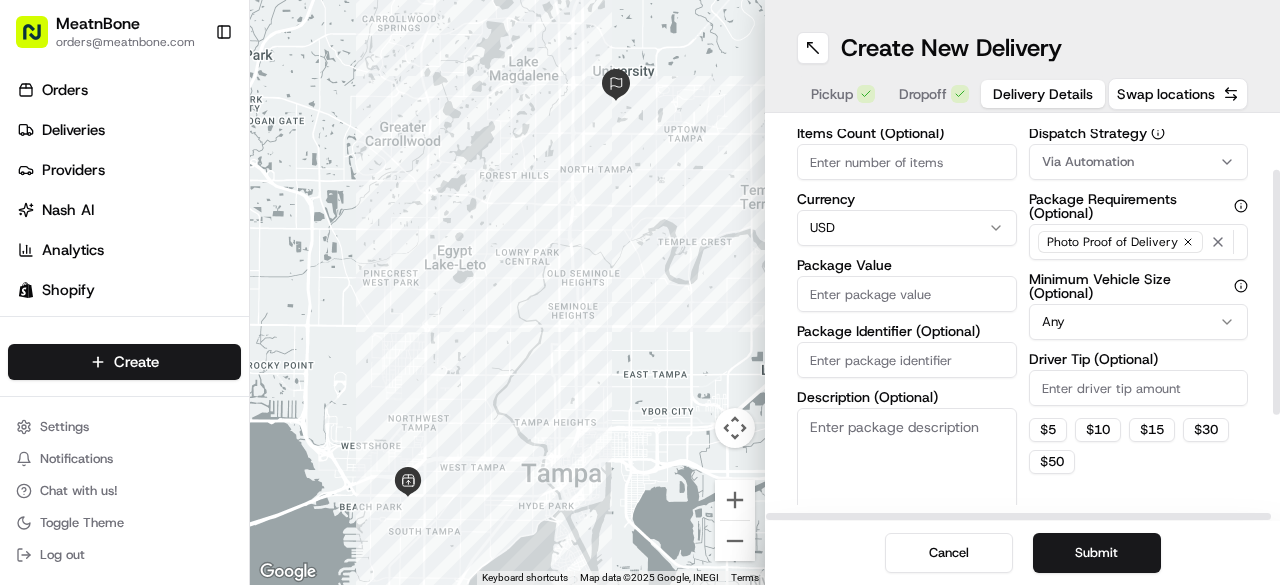 click on "Package Value" at bounding box center [907, 294] 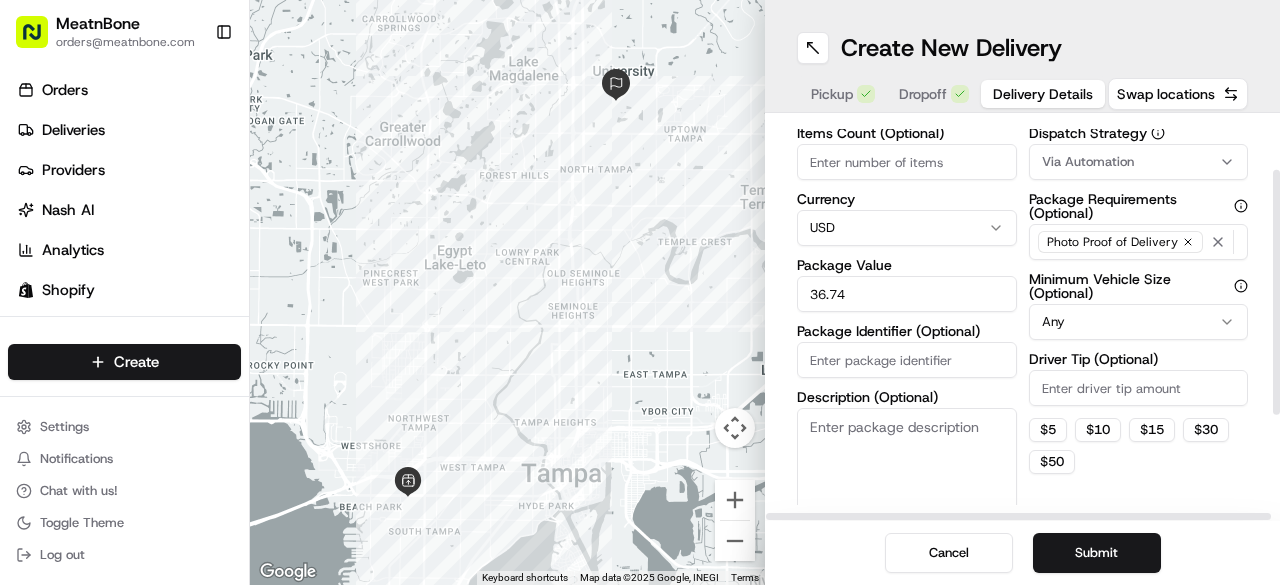 type on "36.74" 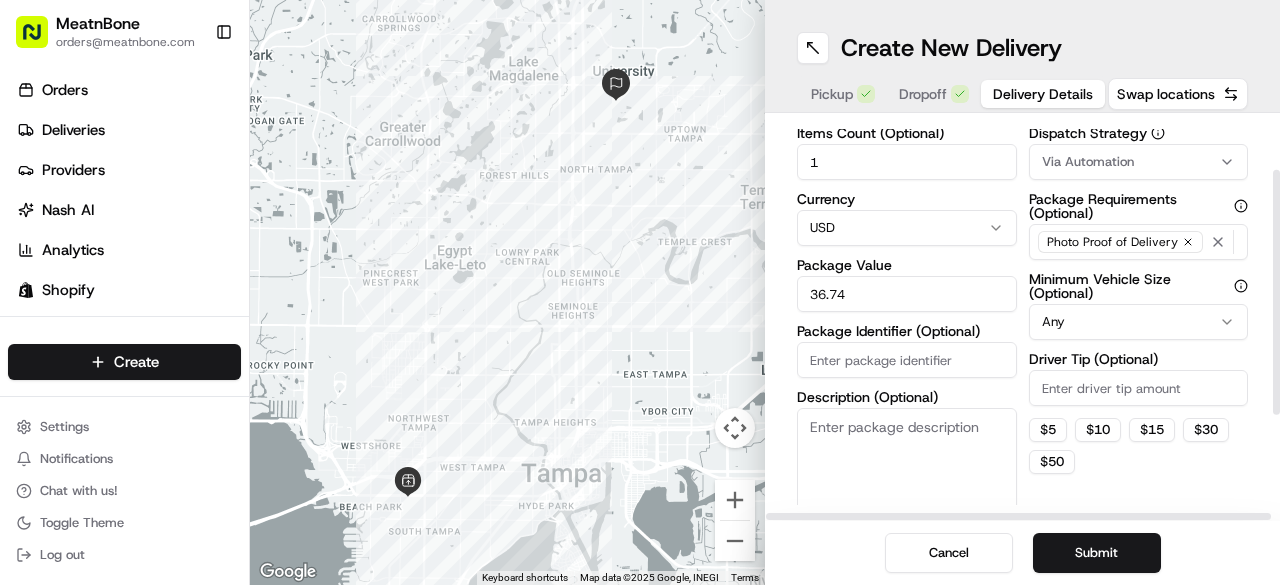 type on "1" 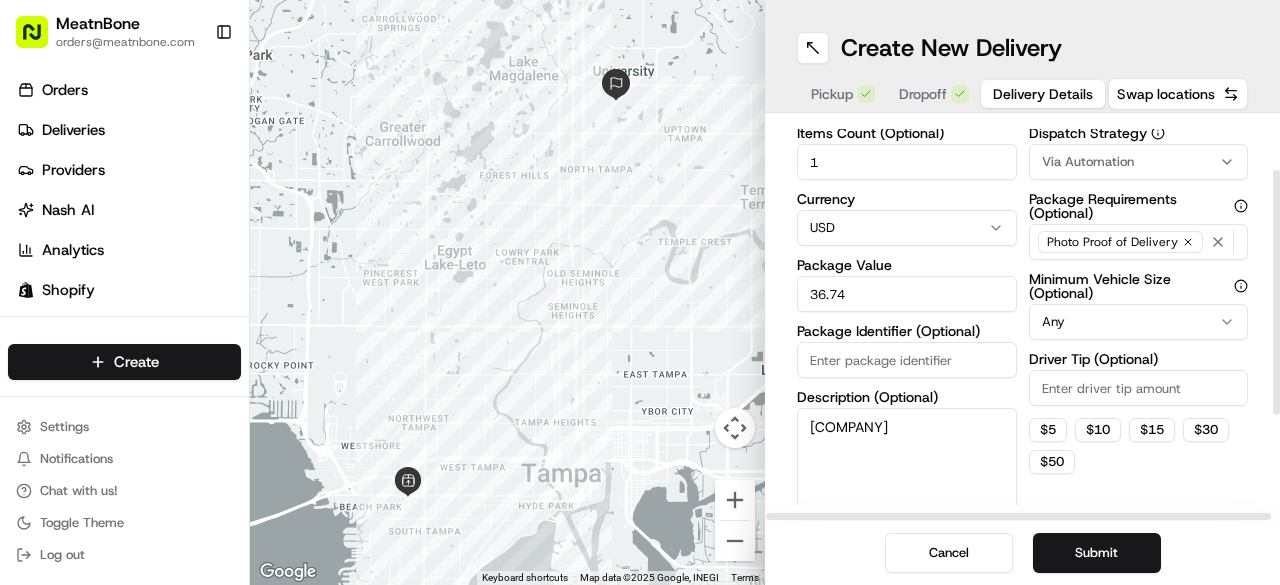 type on "Fish" 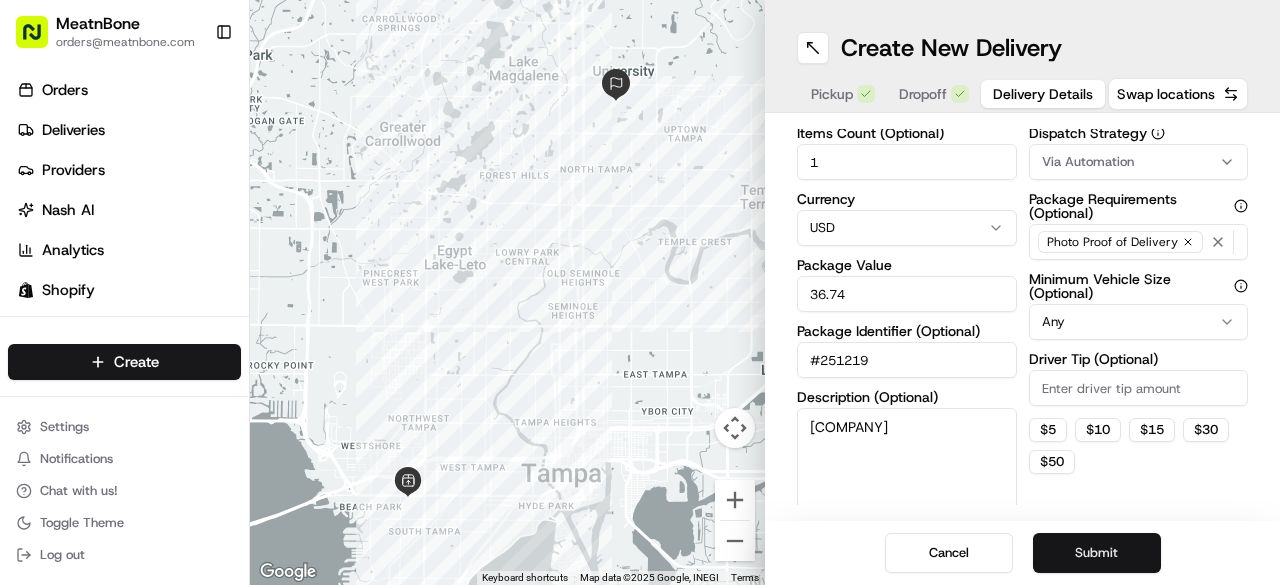 type on "#251219" 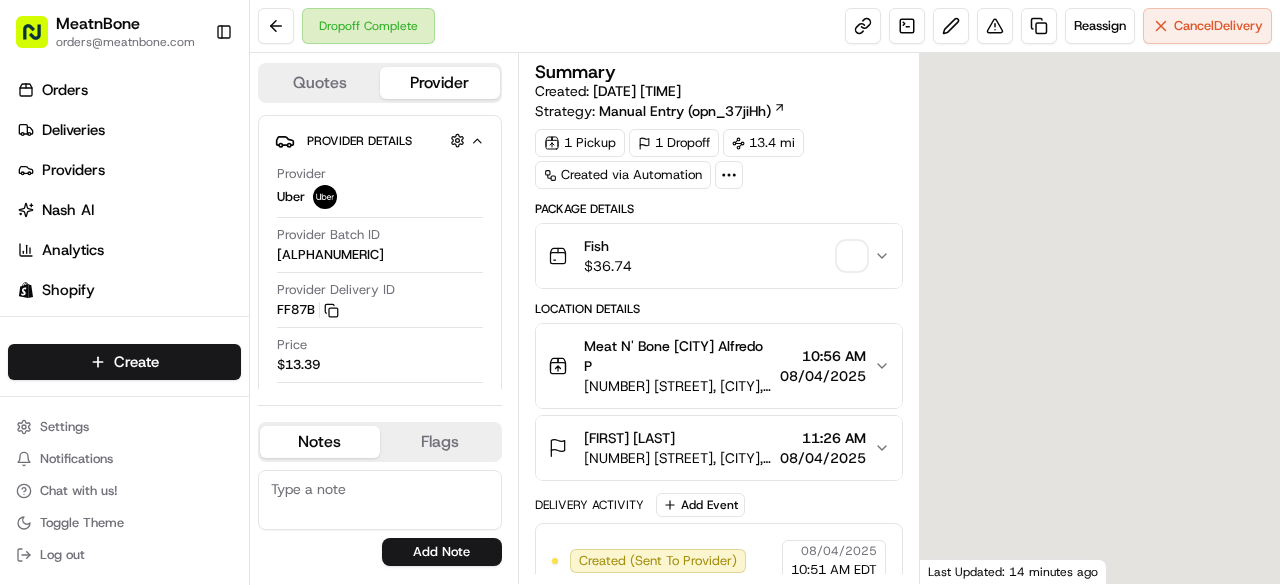 scroll, scrollTop: 0, scrollLeft: 0, axis: both 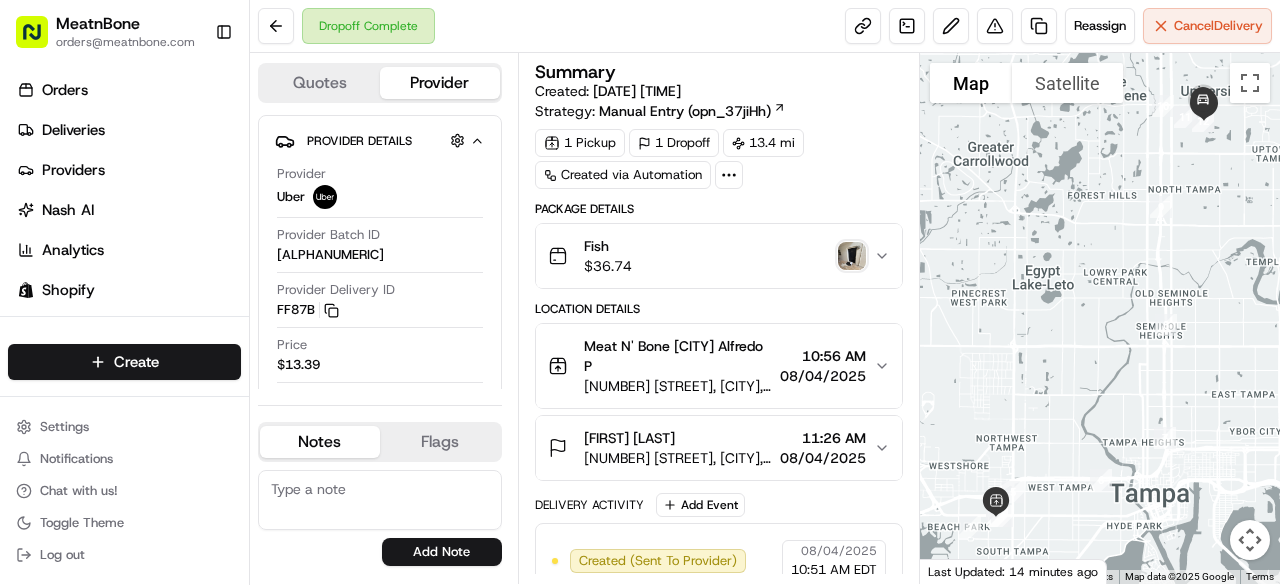 click at bounding box center [852, 256] 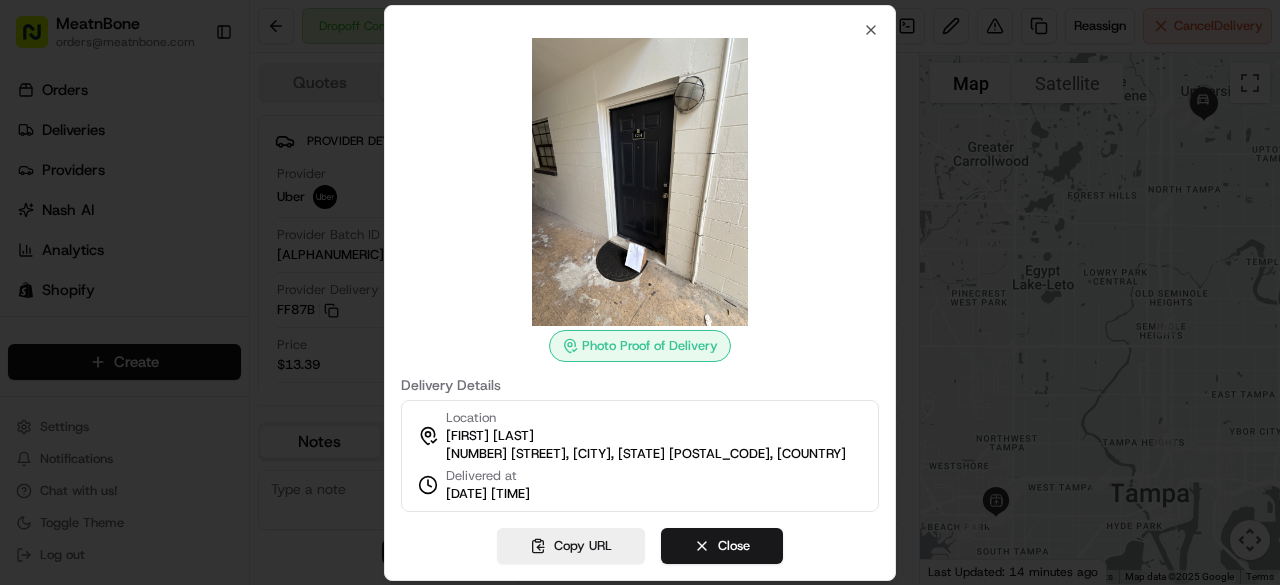 click at bounding box center (640, 182) 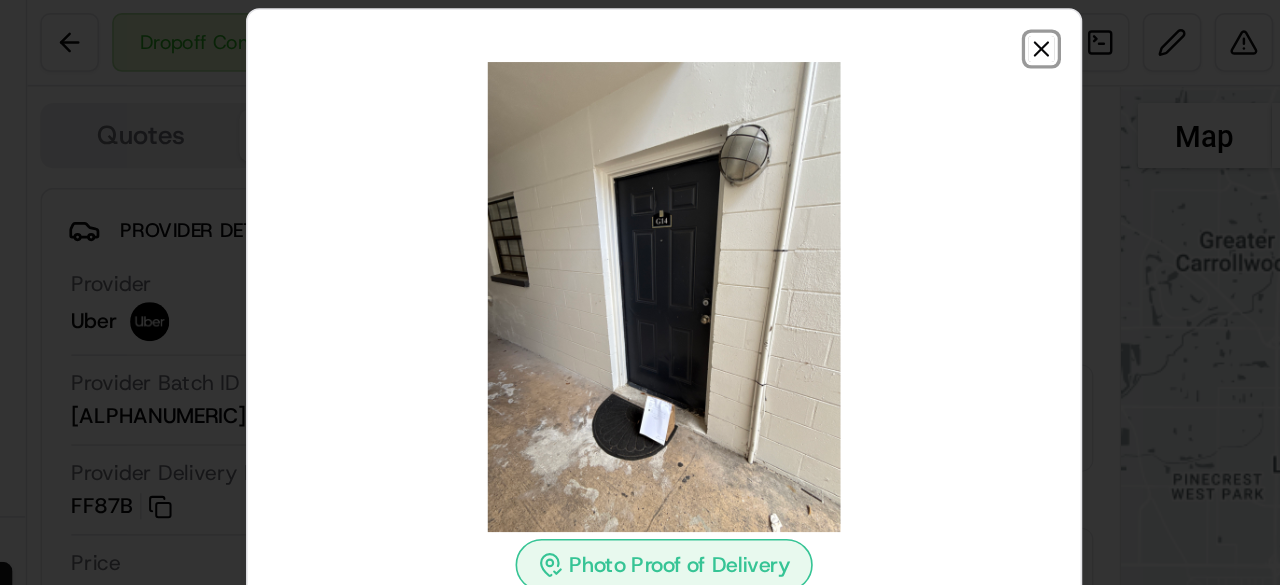 click 